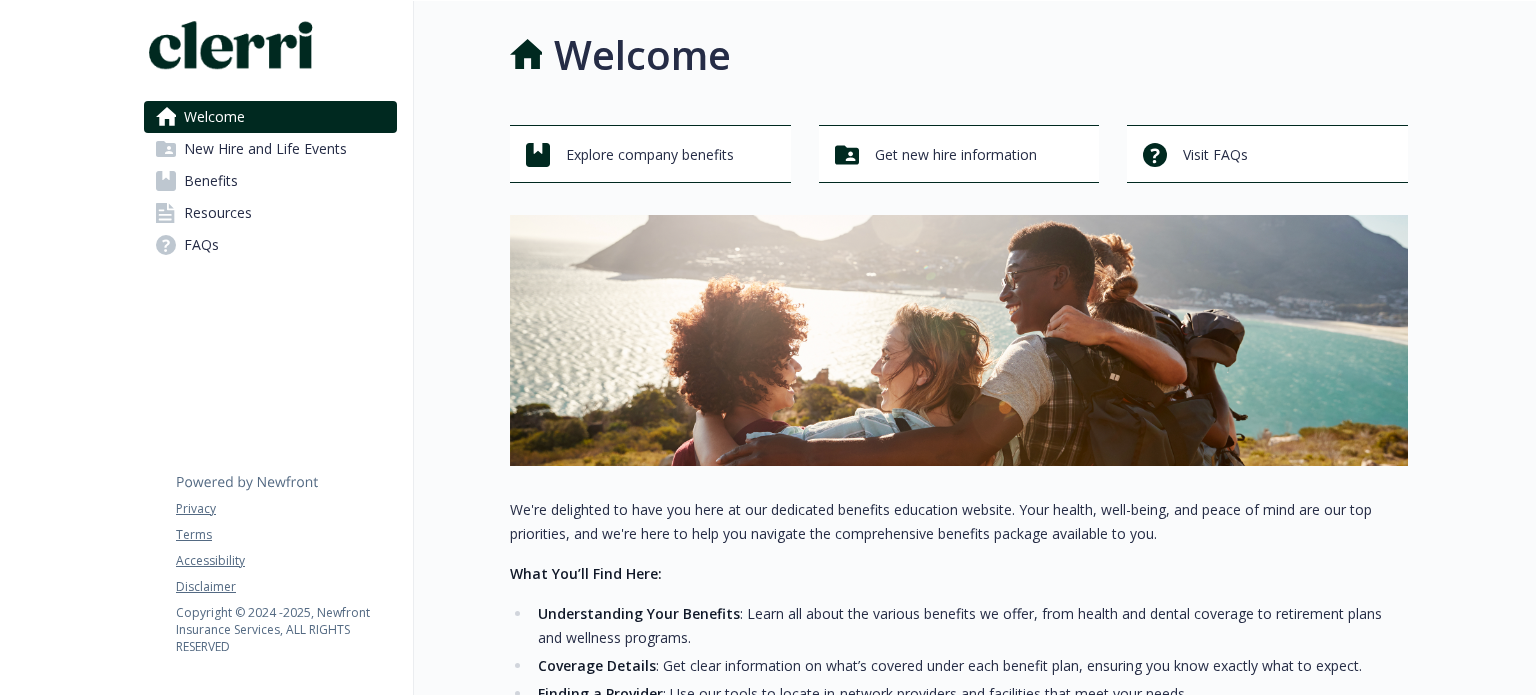 scroll, scrollTop: 0, scrollLeft: 0, axis: both 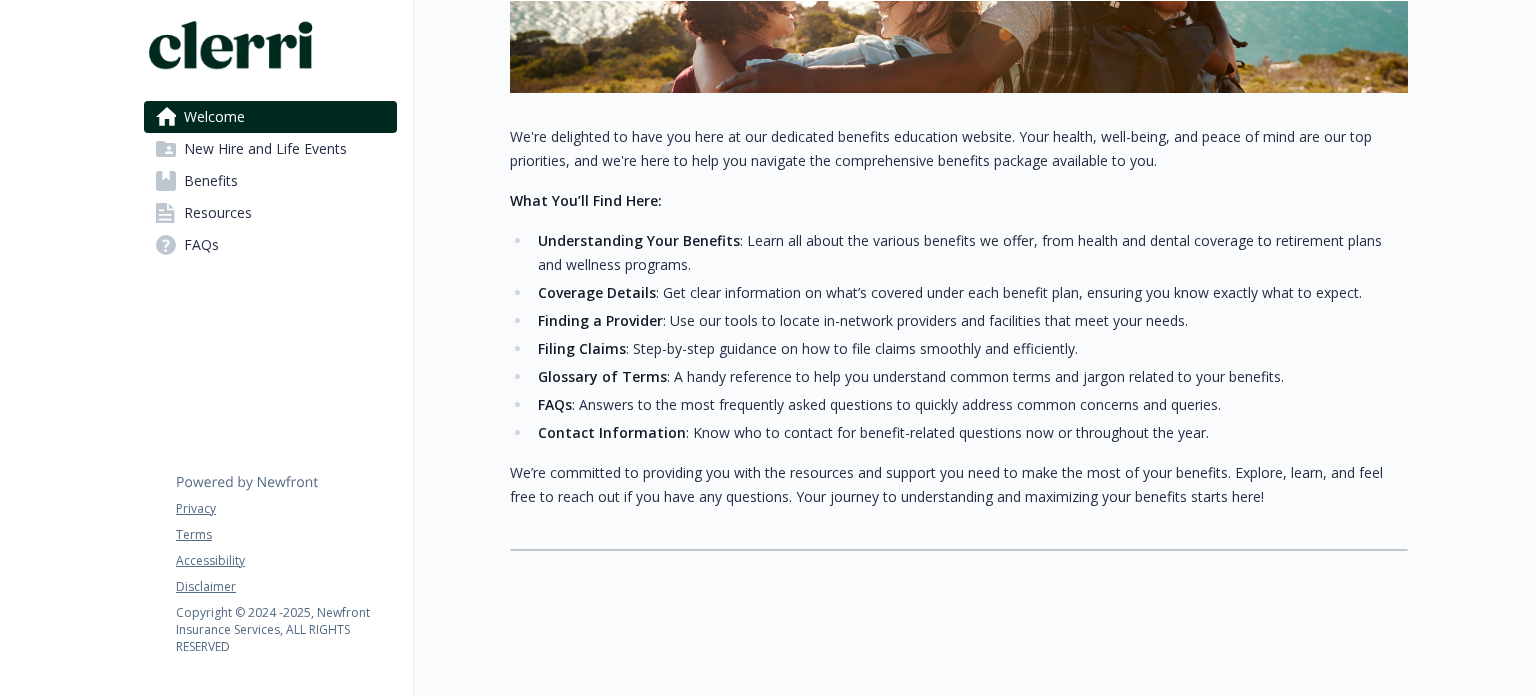 click on "Contact Information : Know who to contact for benefit-related questions now or throughout the year." at bounding box center (970, 433) 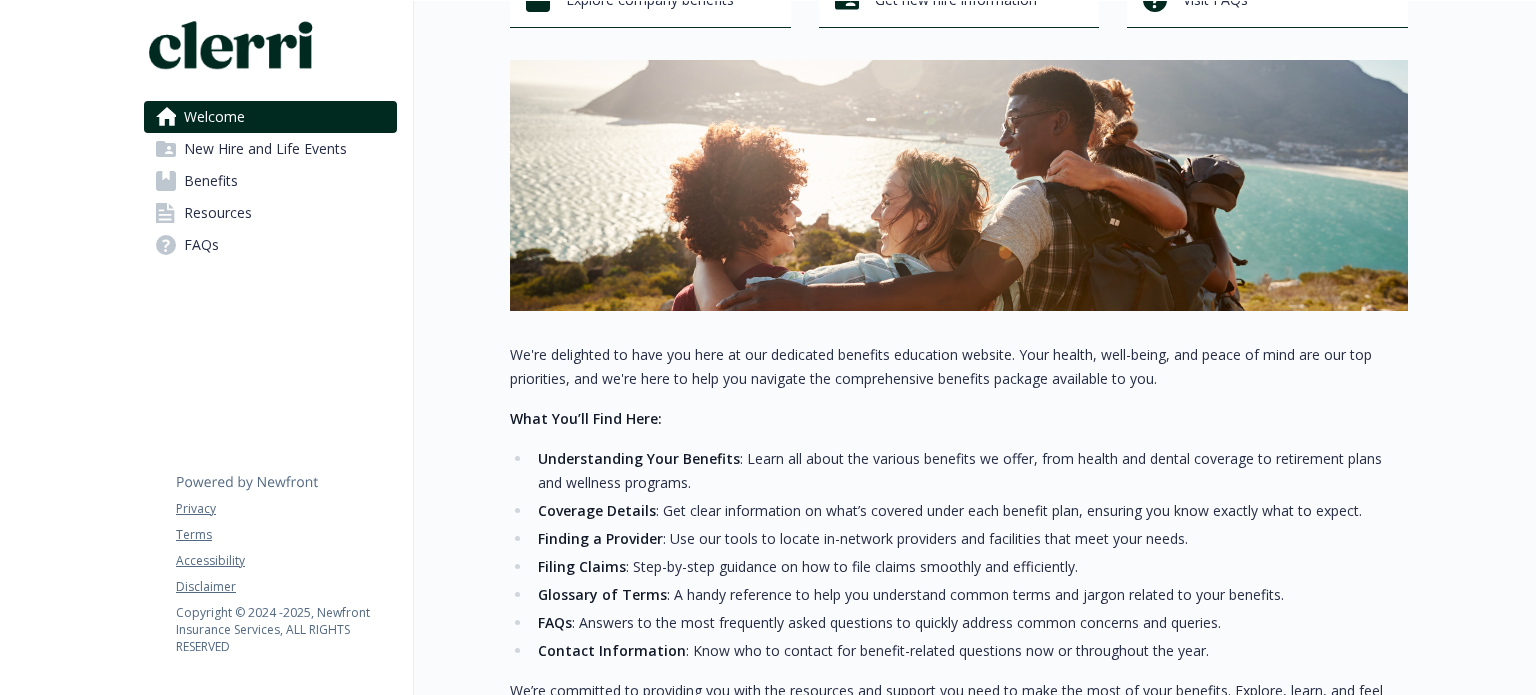 scroll, scrollTop: 0, scrollLeft: 0, axis: both 